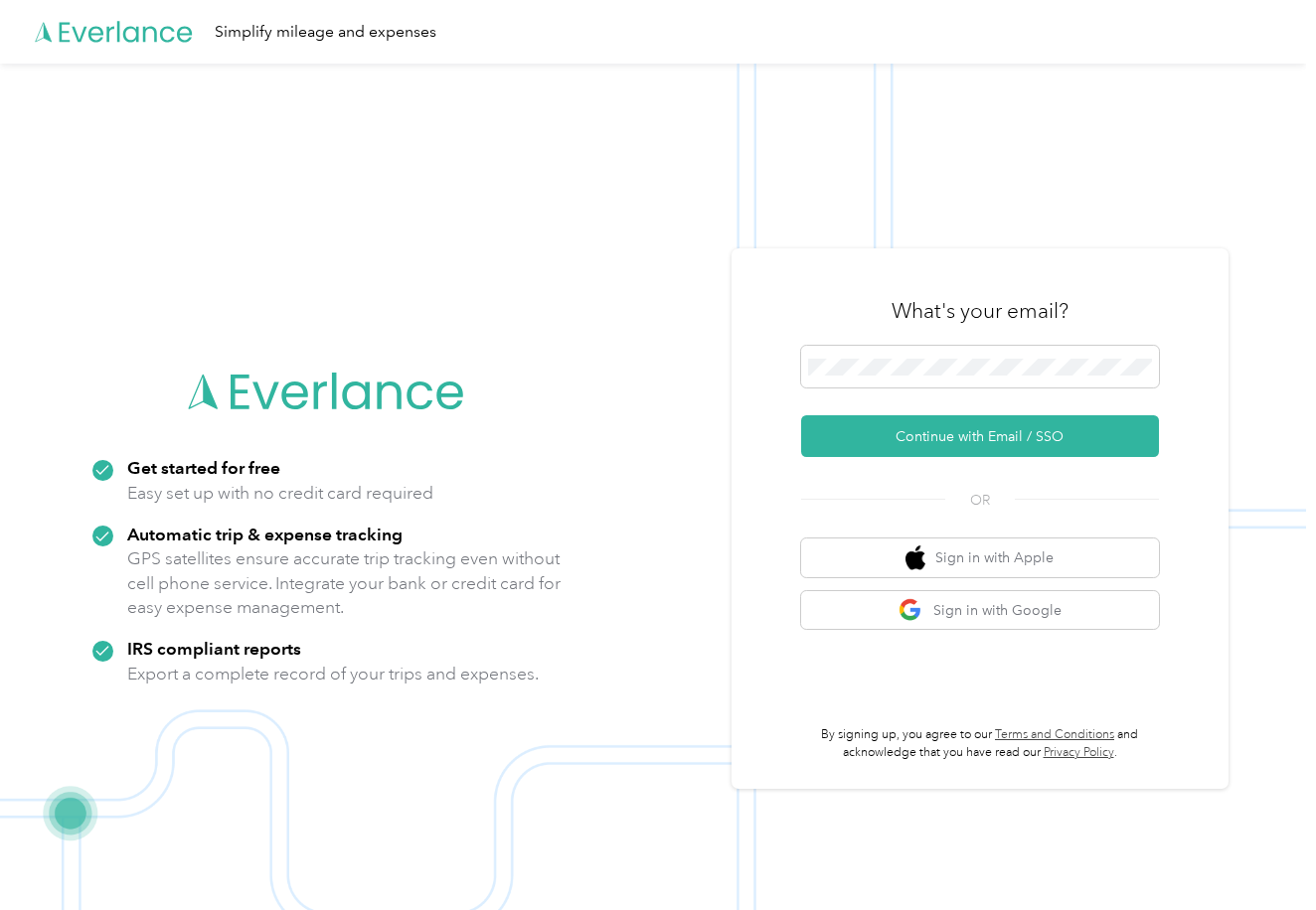 scroll, scrollTop: 0, scrollLeft: 0, axis: both 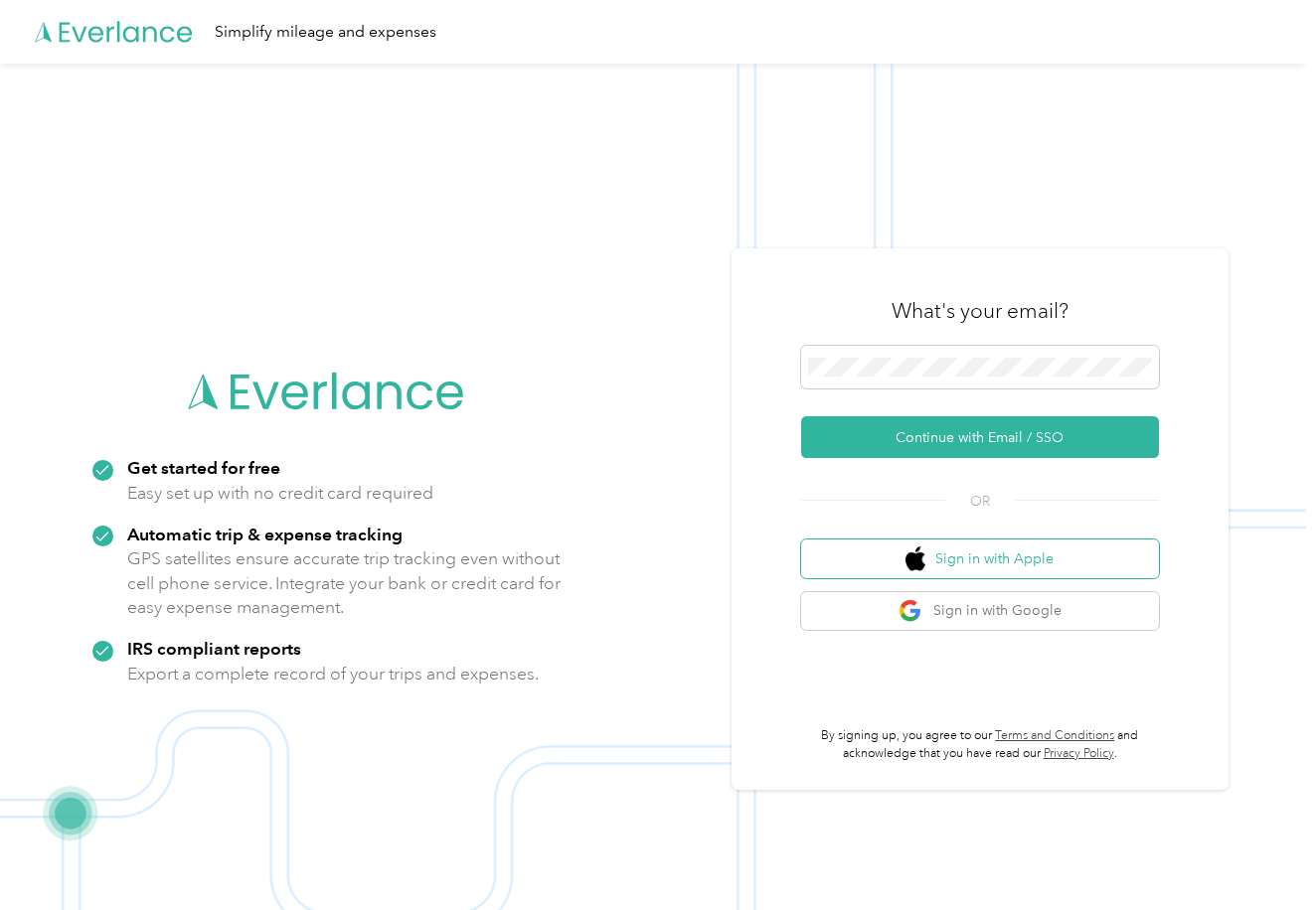 click on "Sign in with Apple" at bounding box center (980, 558) 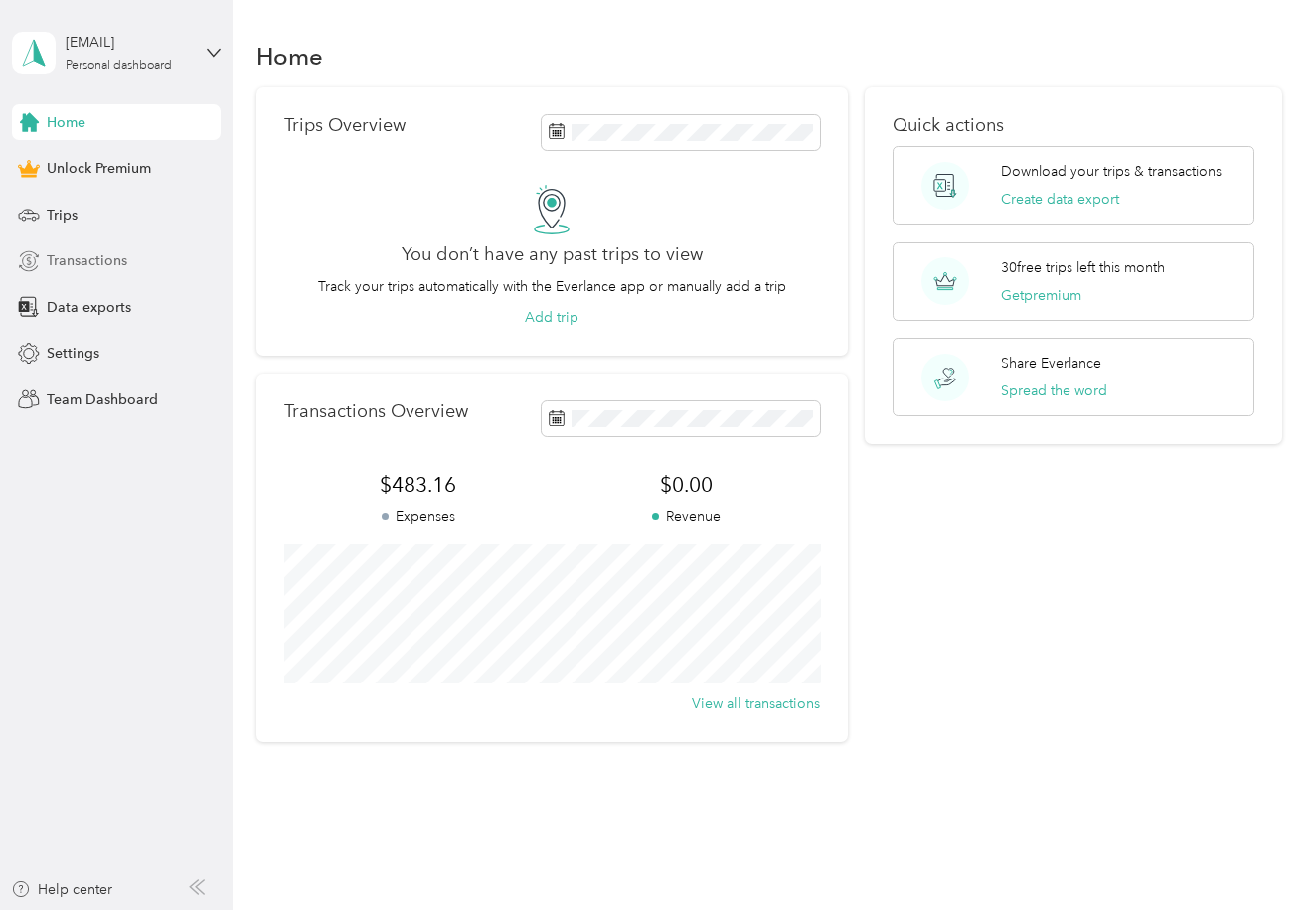 click on "Transactions" at bounding box center [86, 260] 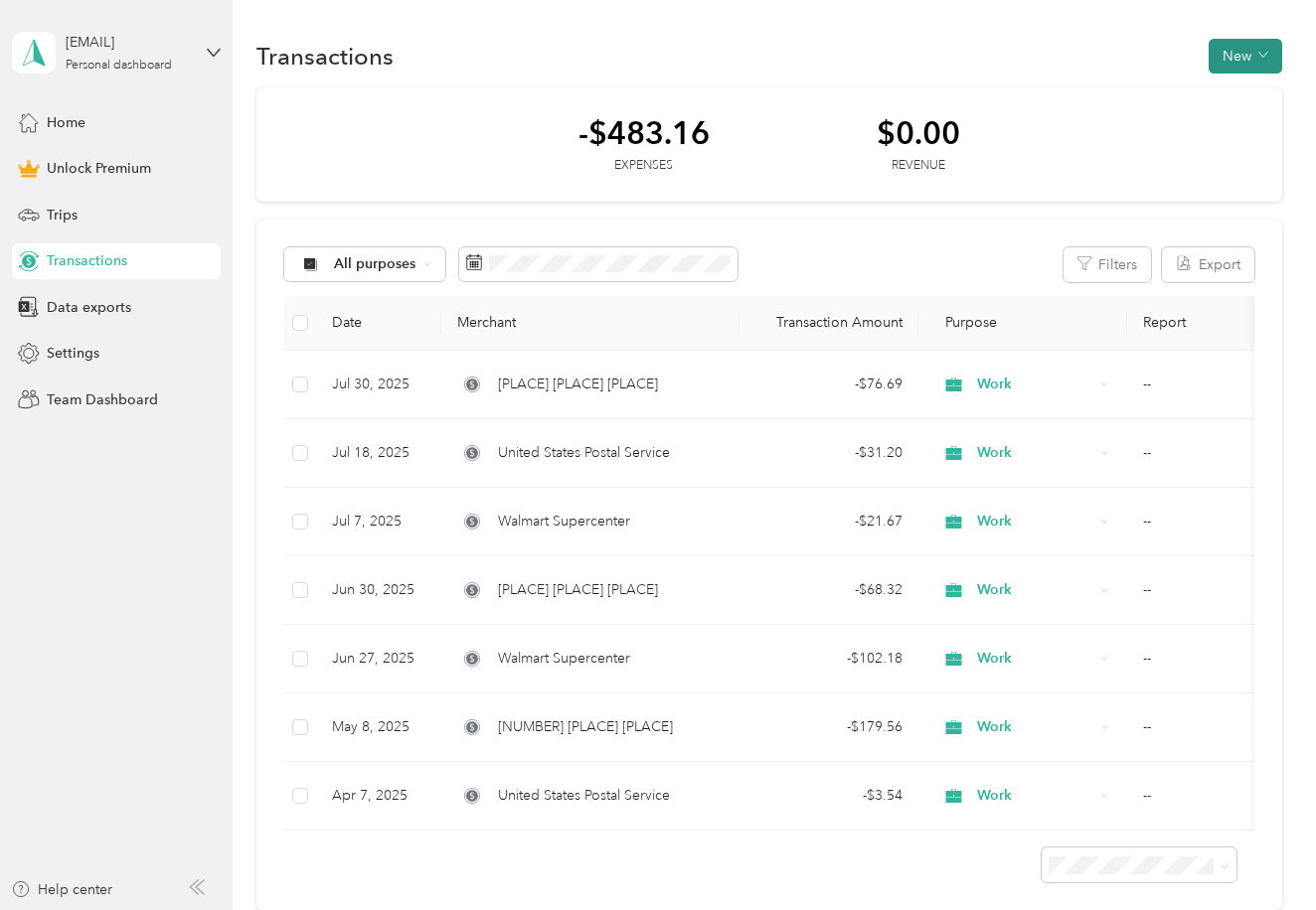 drag, startPoint x: 1247, startPoint y: 58, endPoint x: 1238, endPoint y: 65, distance: 11.401754 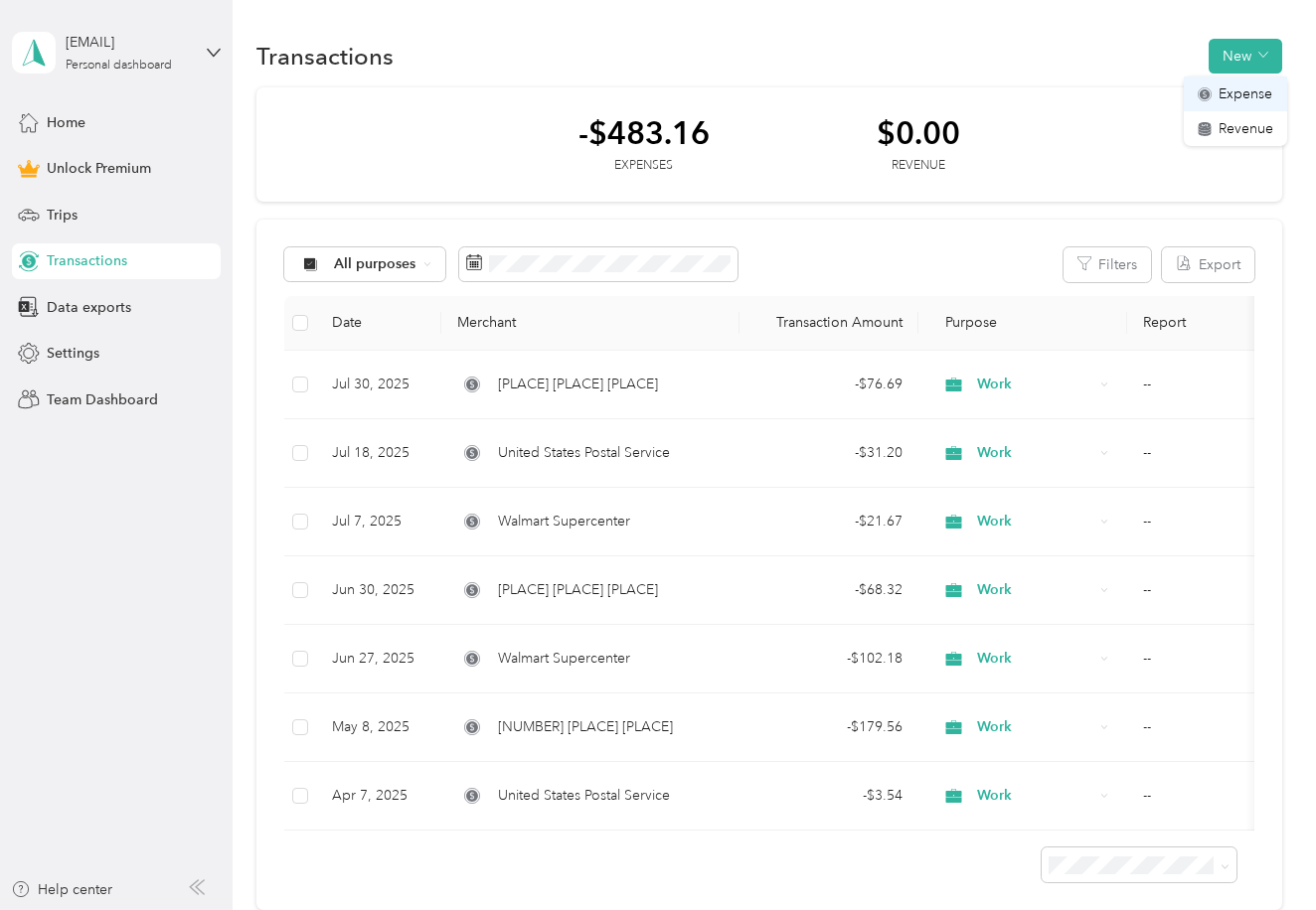 click on "Expense" at bounding box center [1245, 93] 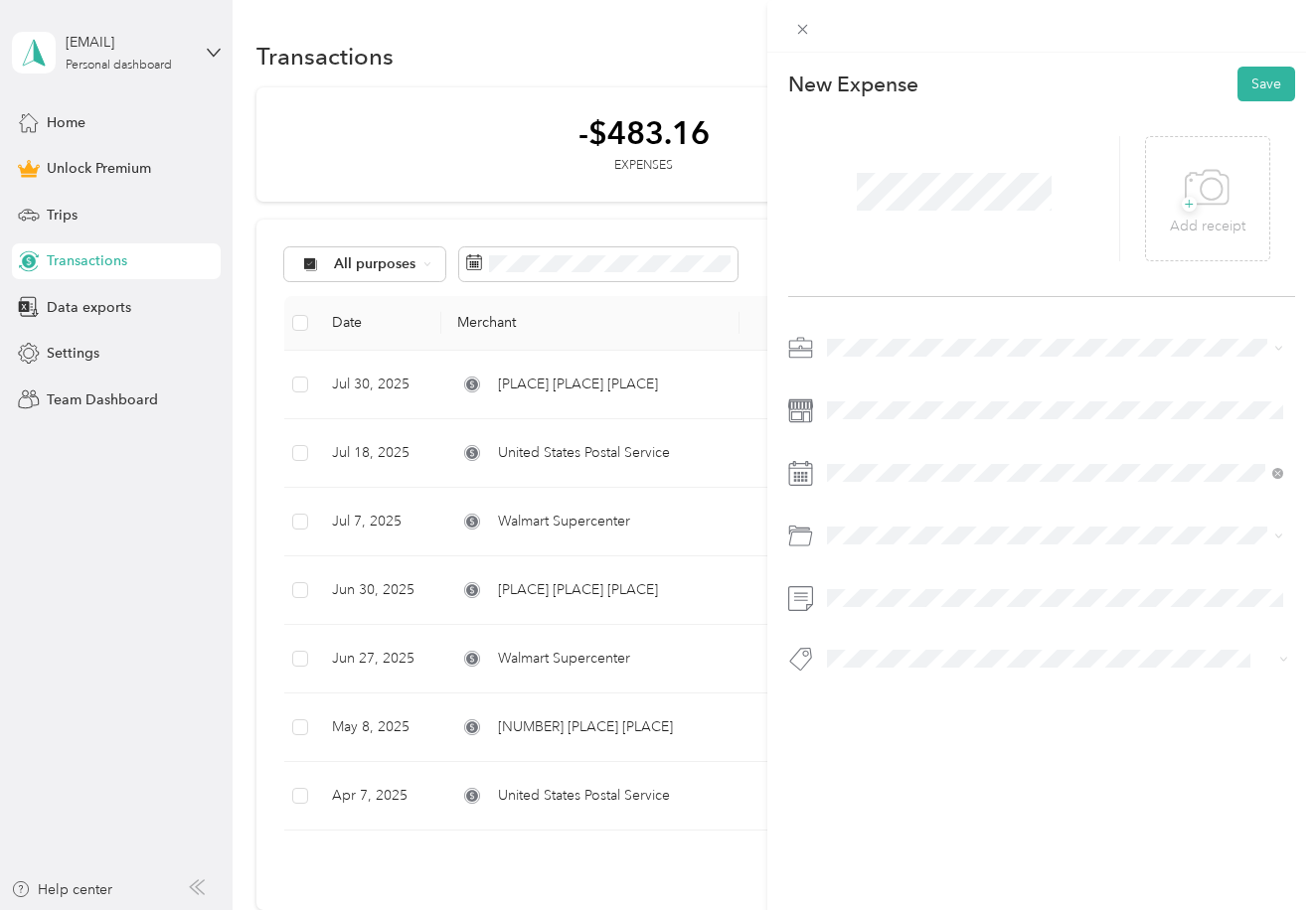 click on "Work" at bounding box center [851, 382] 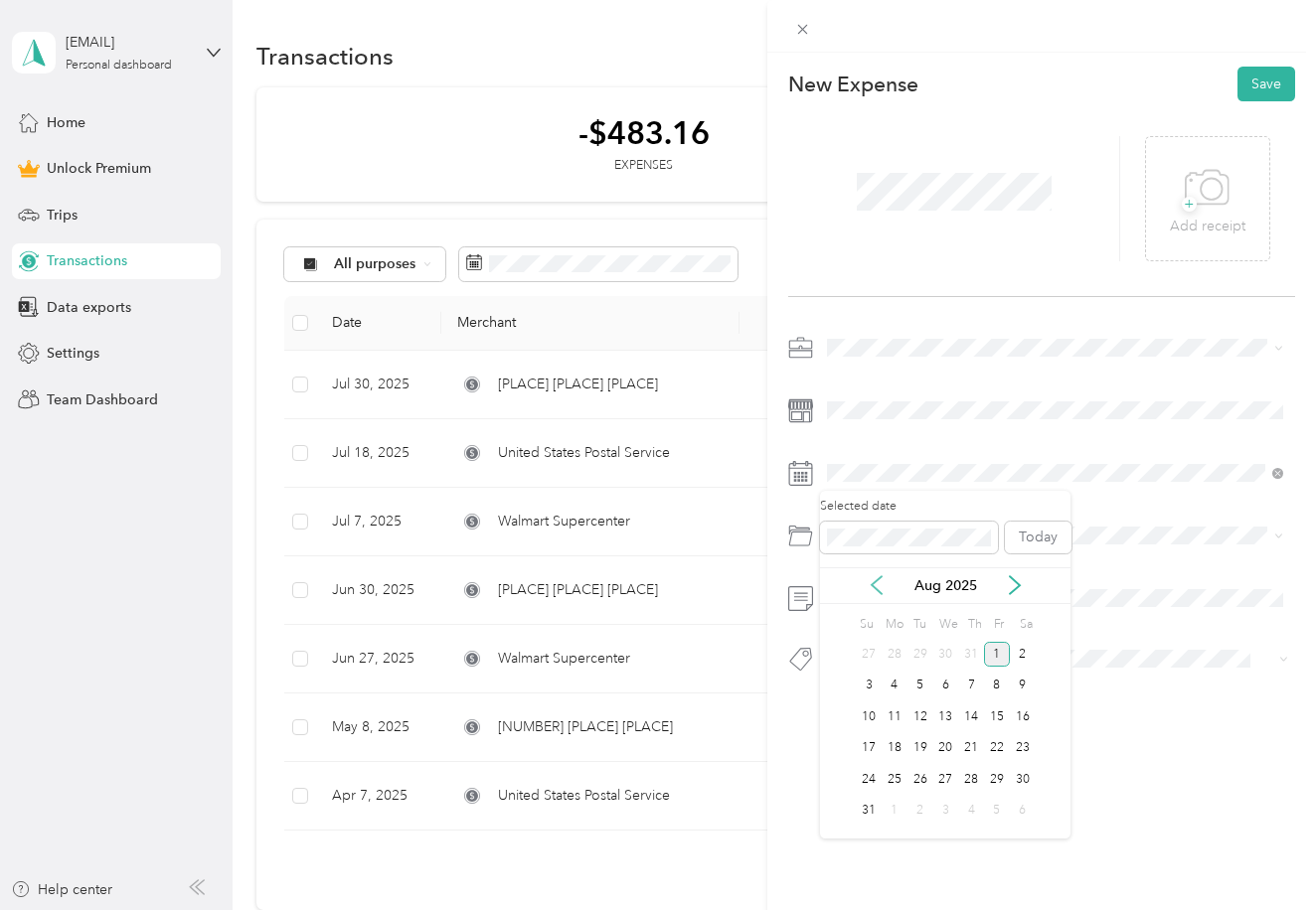 click 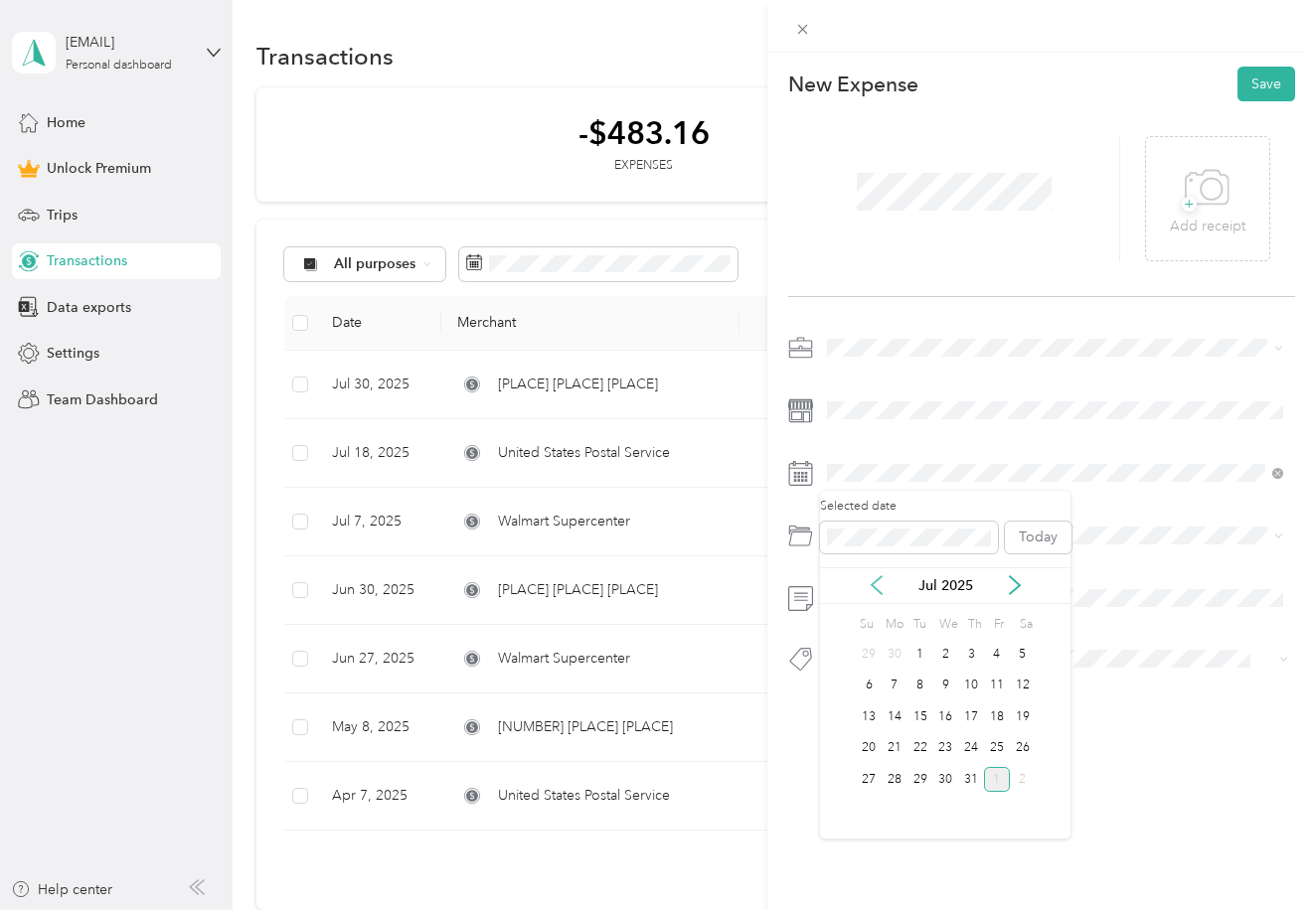 click 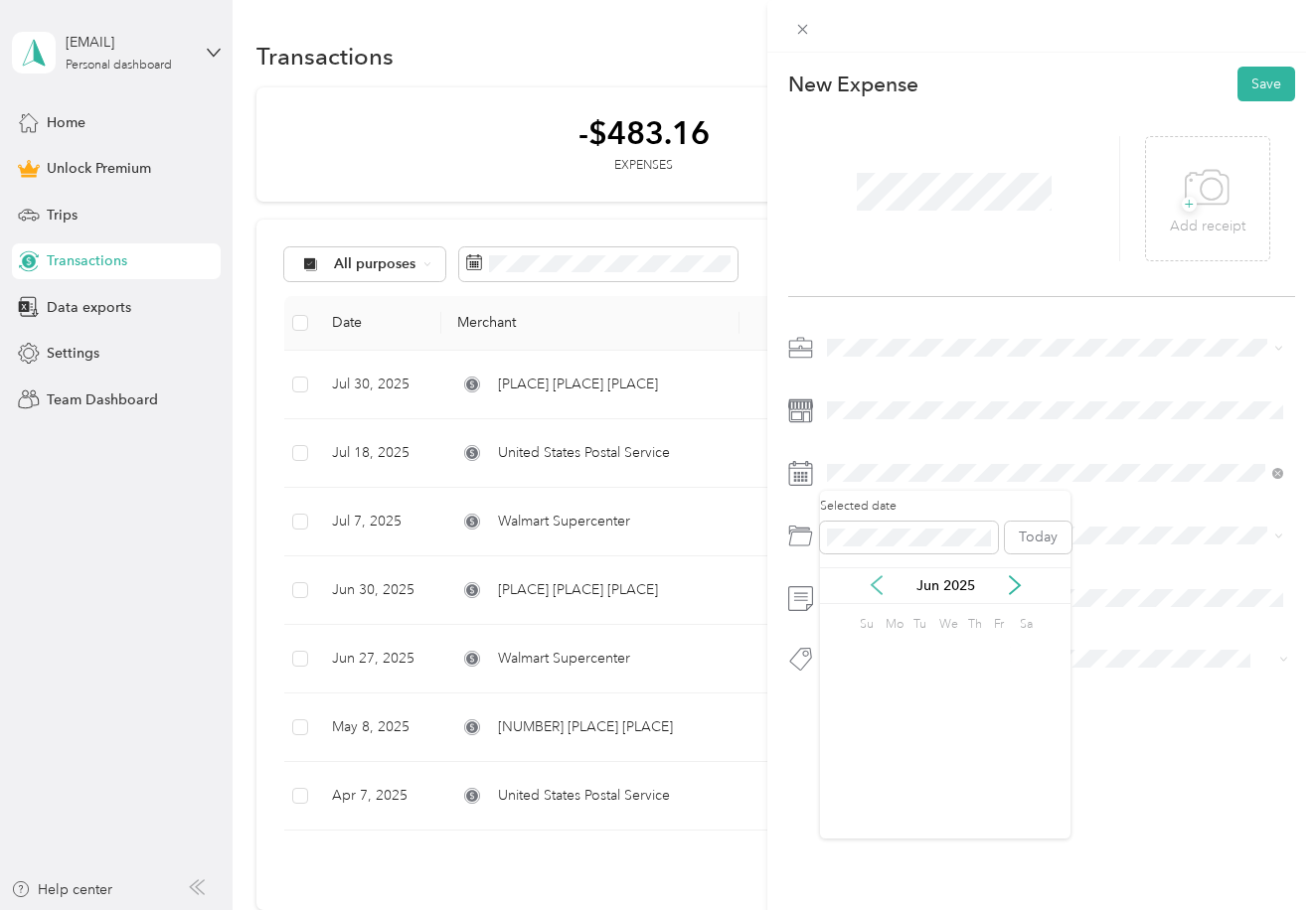 click 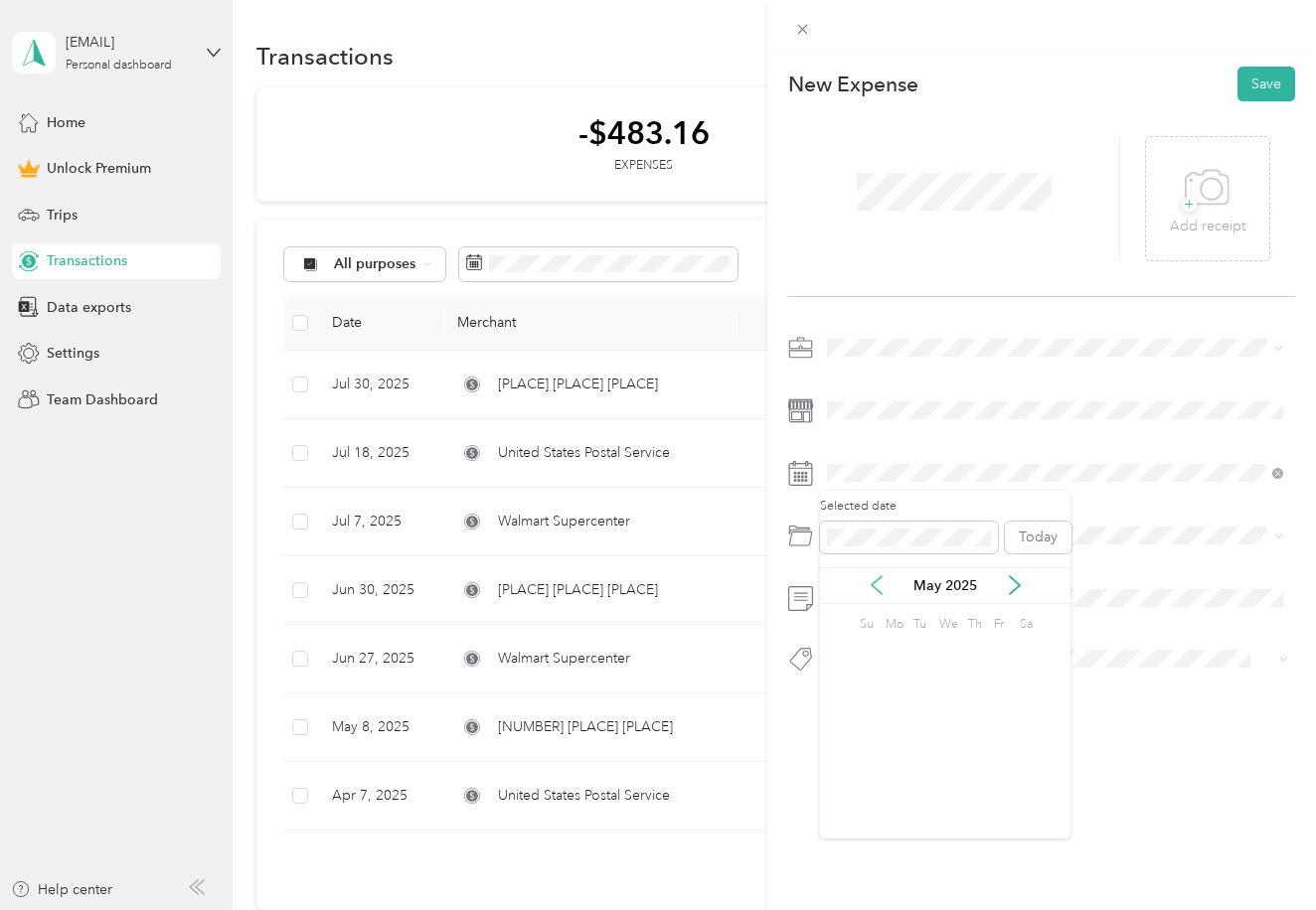 click 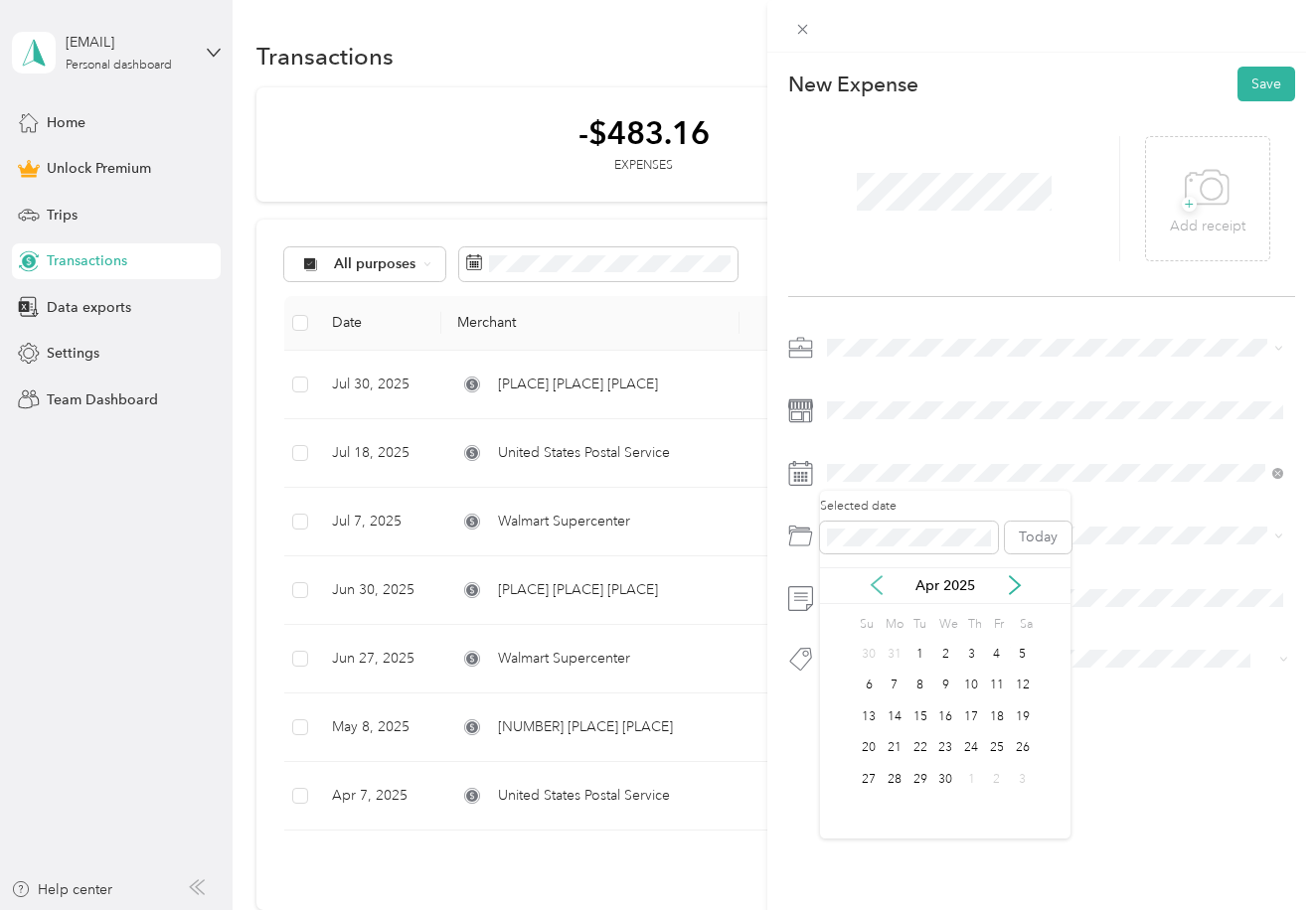 click 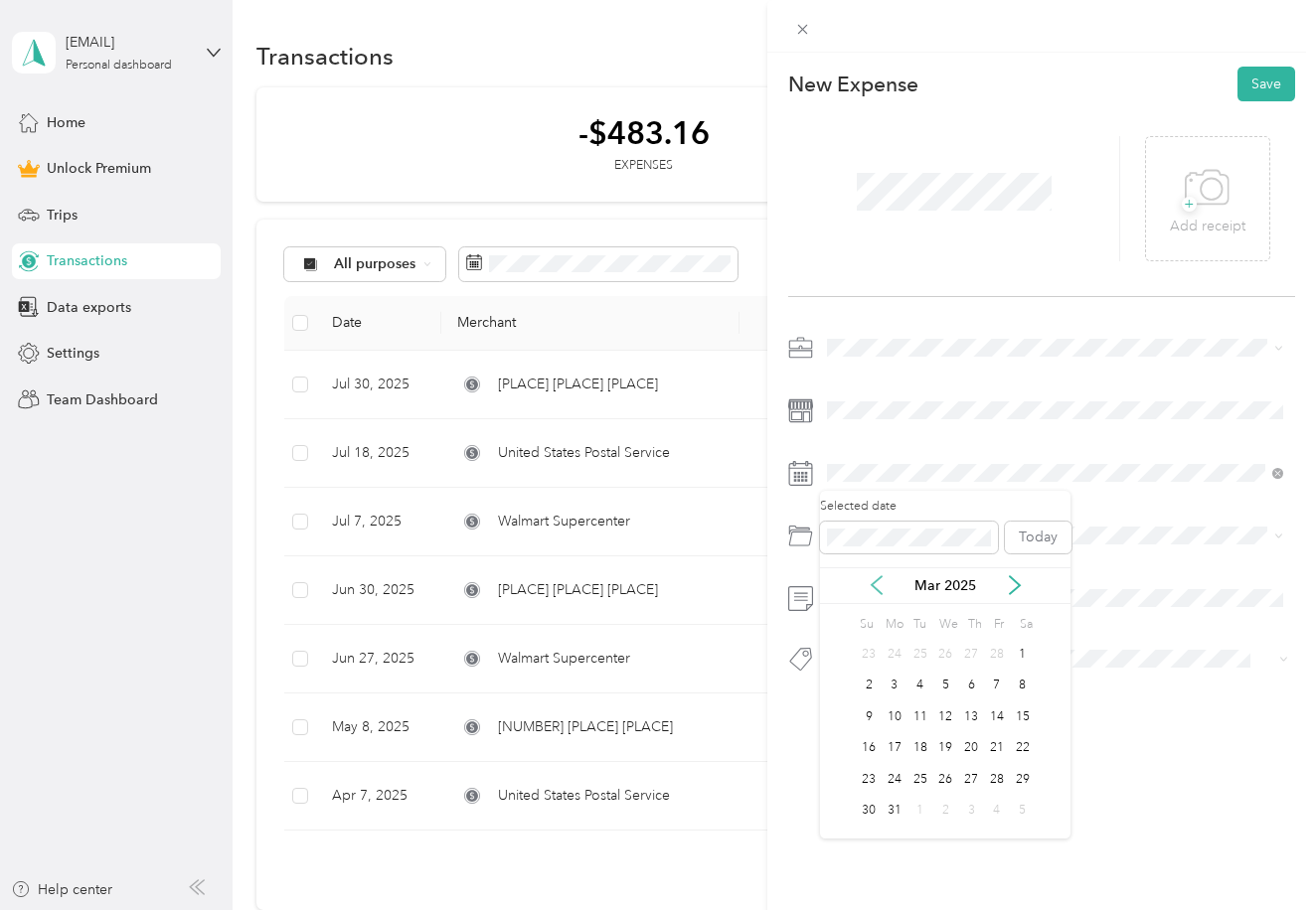 click 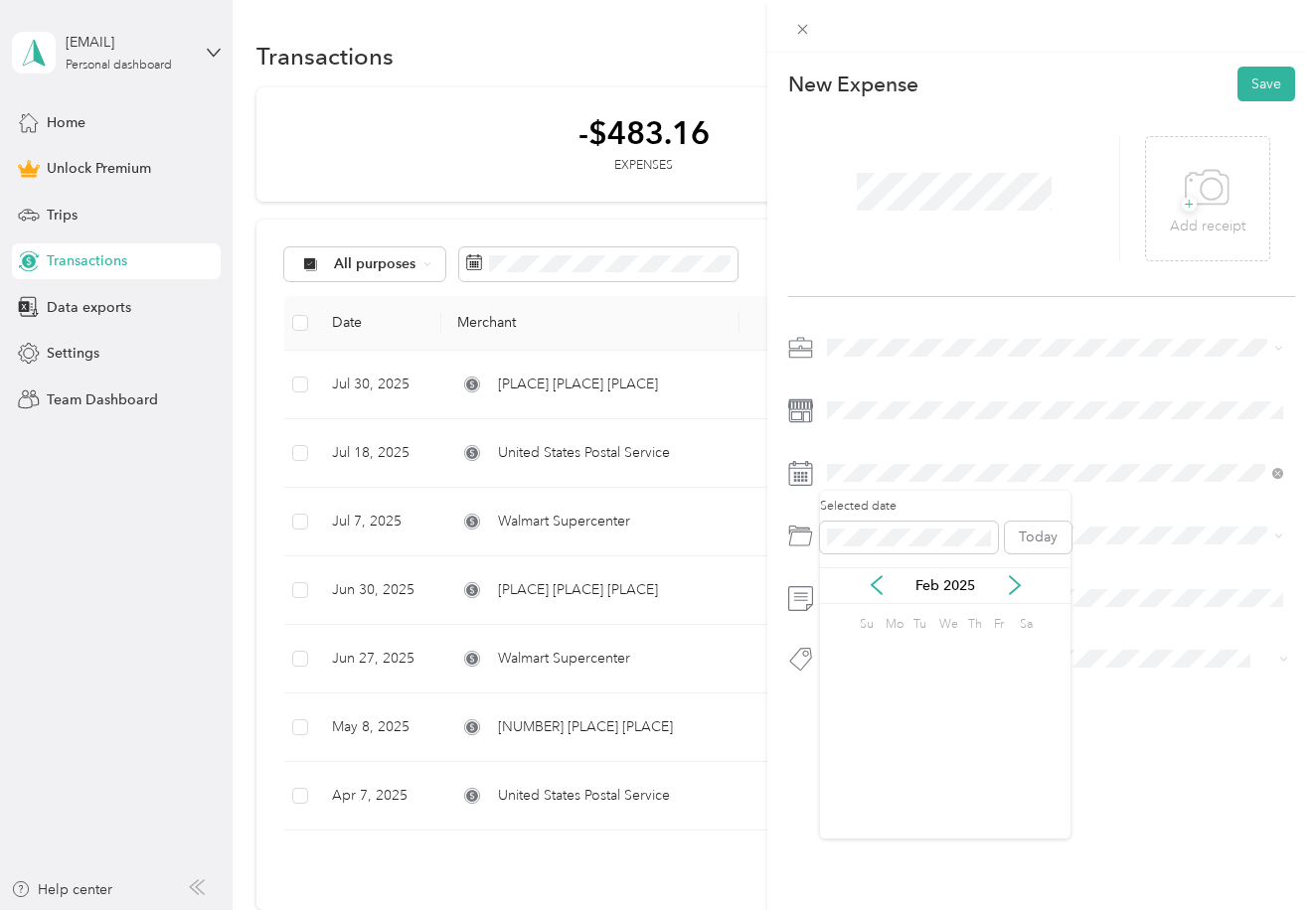 click on "Feb 2025" at bounding box center [945, 585] 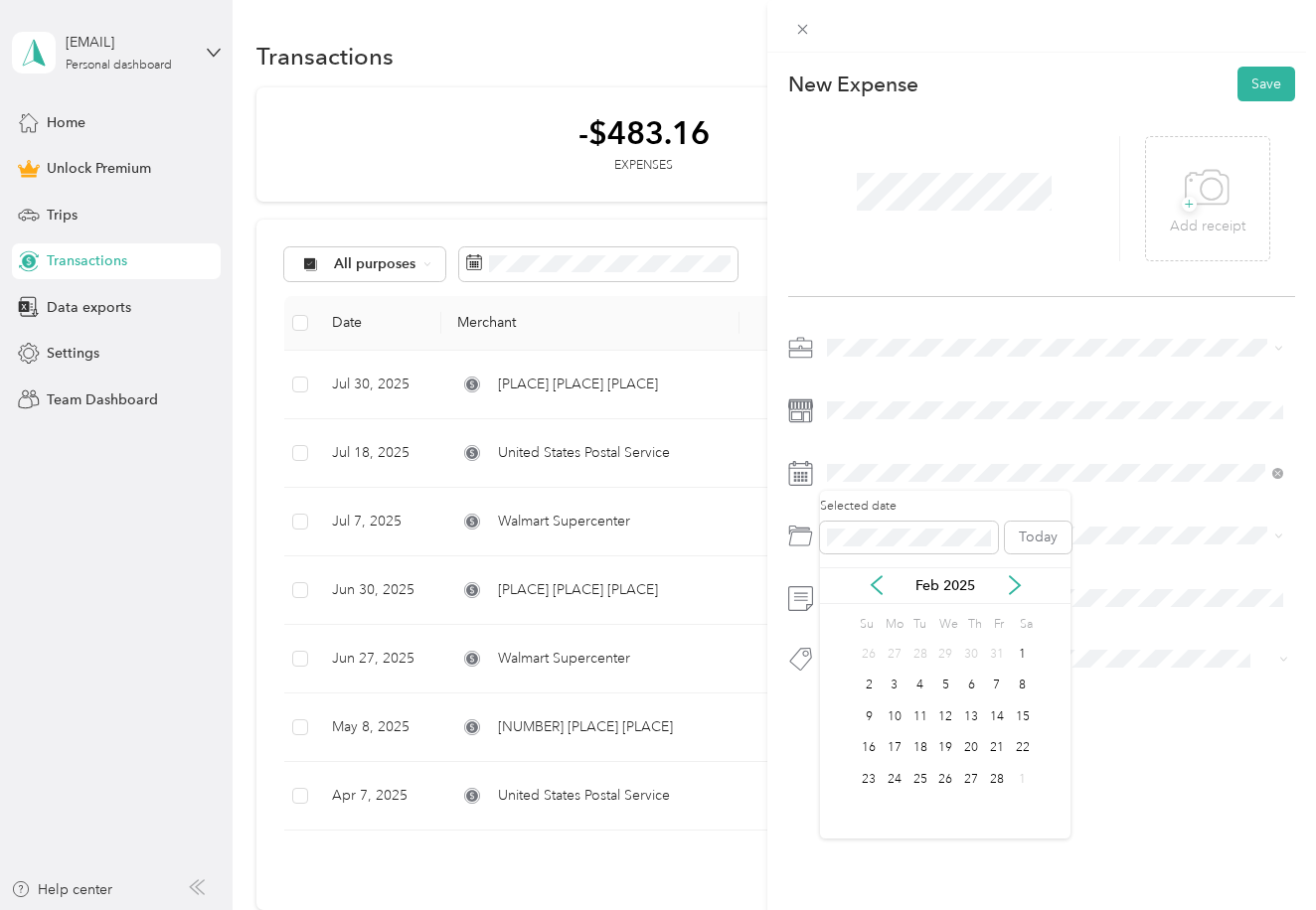 click on "Feb 2025" at bounding box center (945, 585) 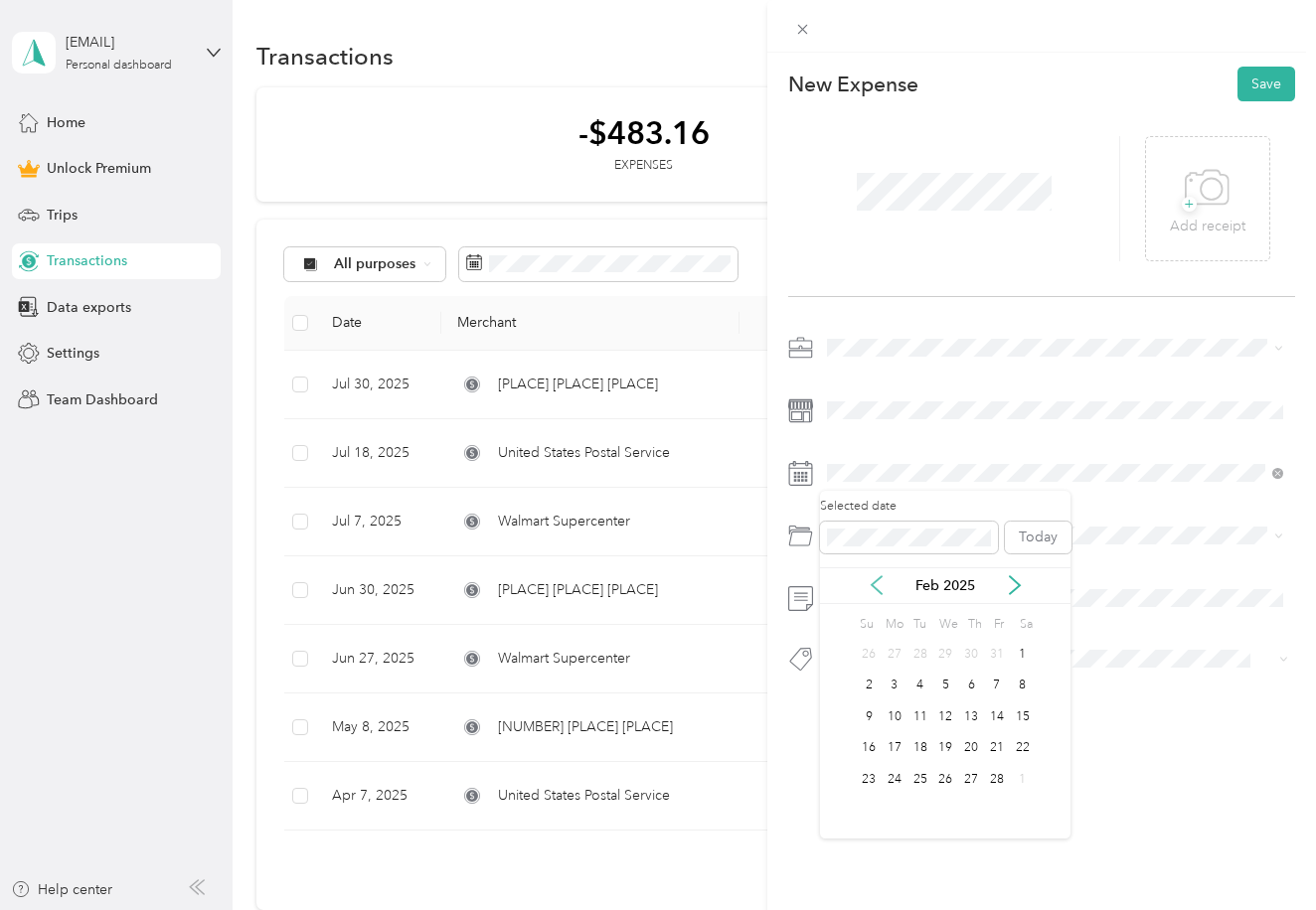 click 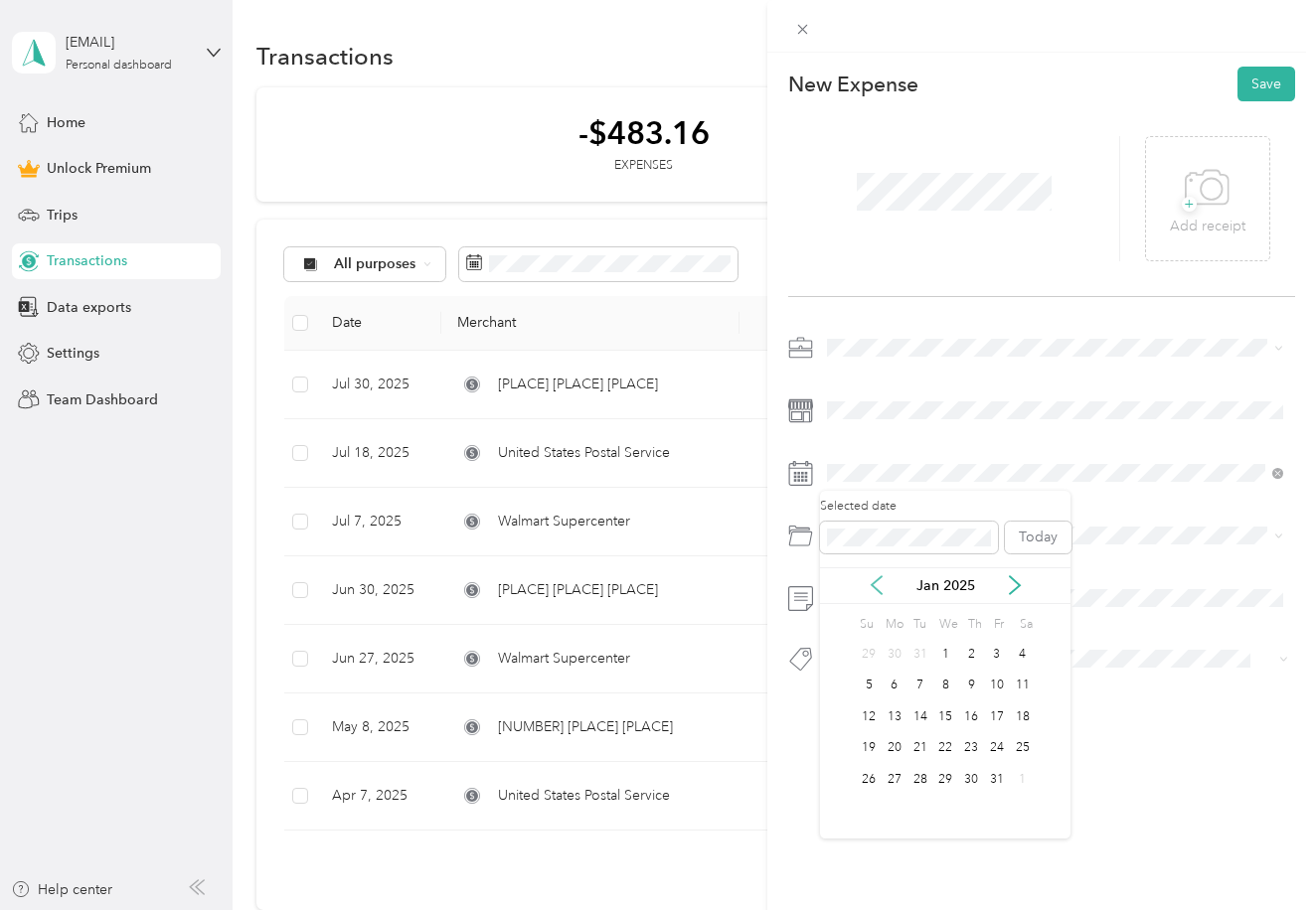 click 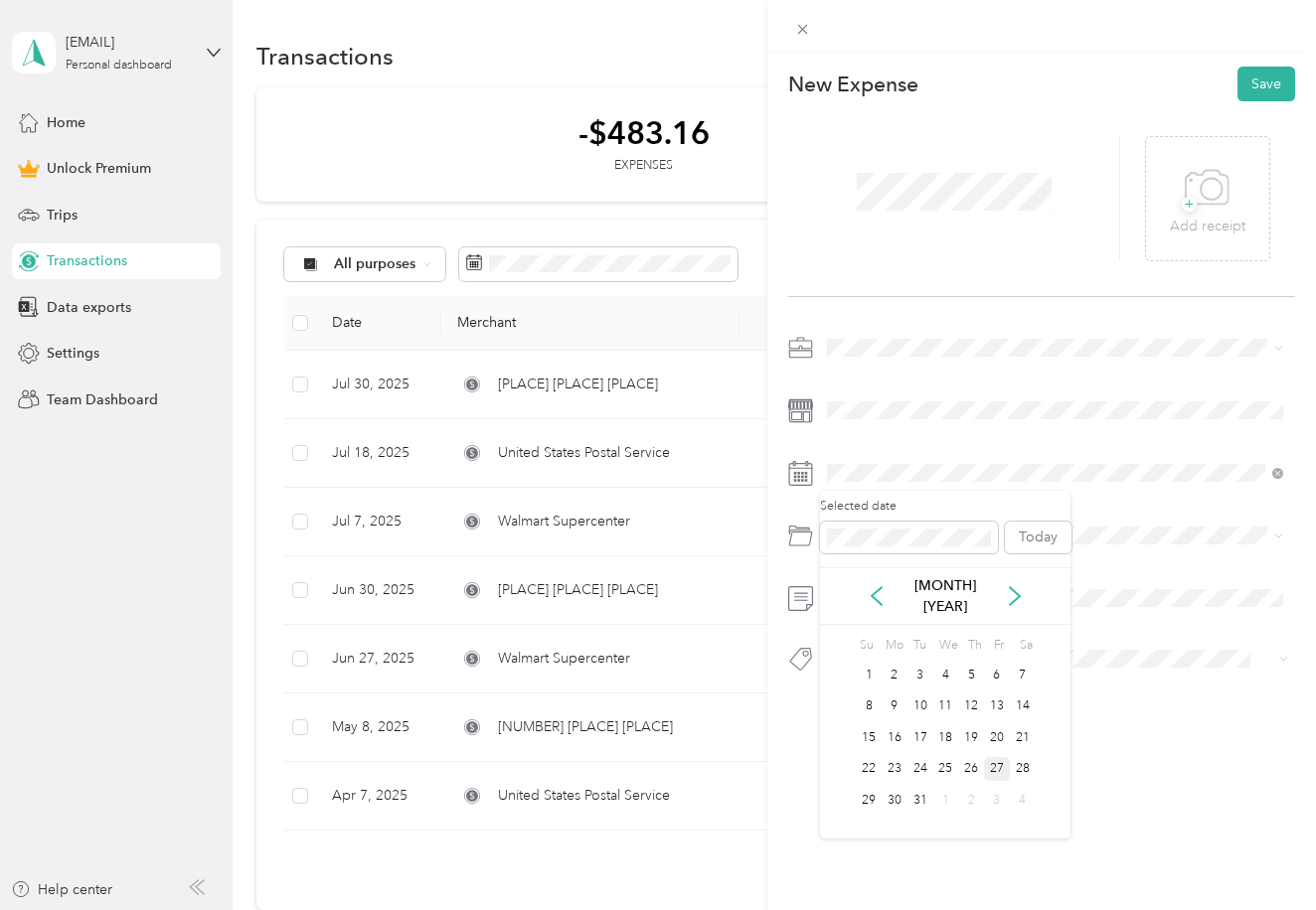 click on "27" at bounding box center (997, 769) 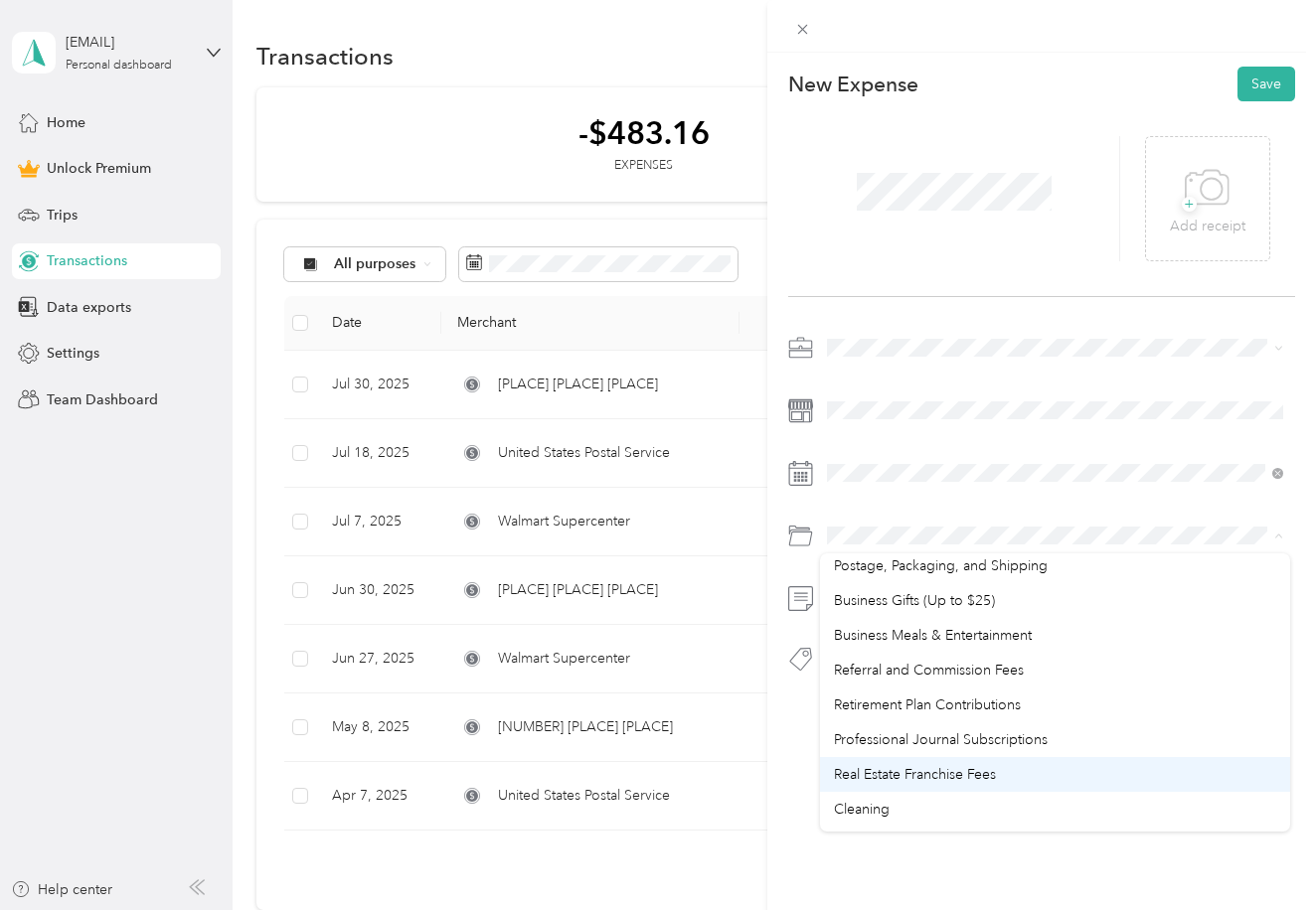 scroll, scrollTop: 746, scrollLeft: 0, axis: vertical 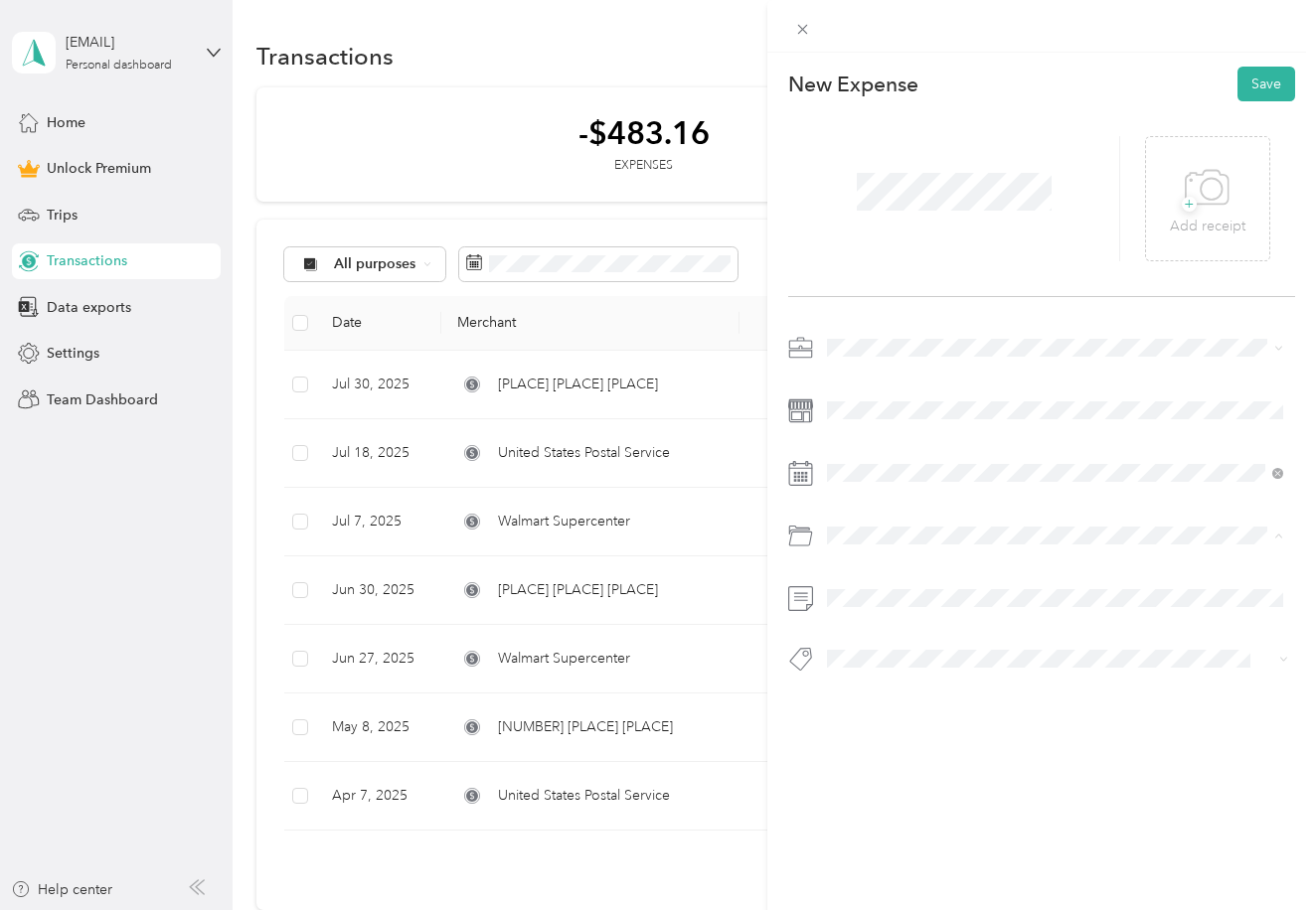 click on "Retirement Plan Contributions" at bounding box center (927, 703) 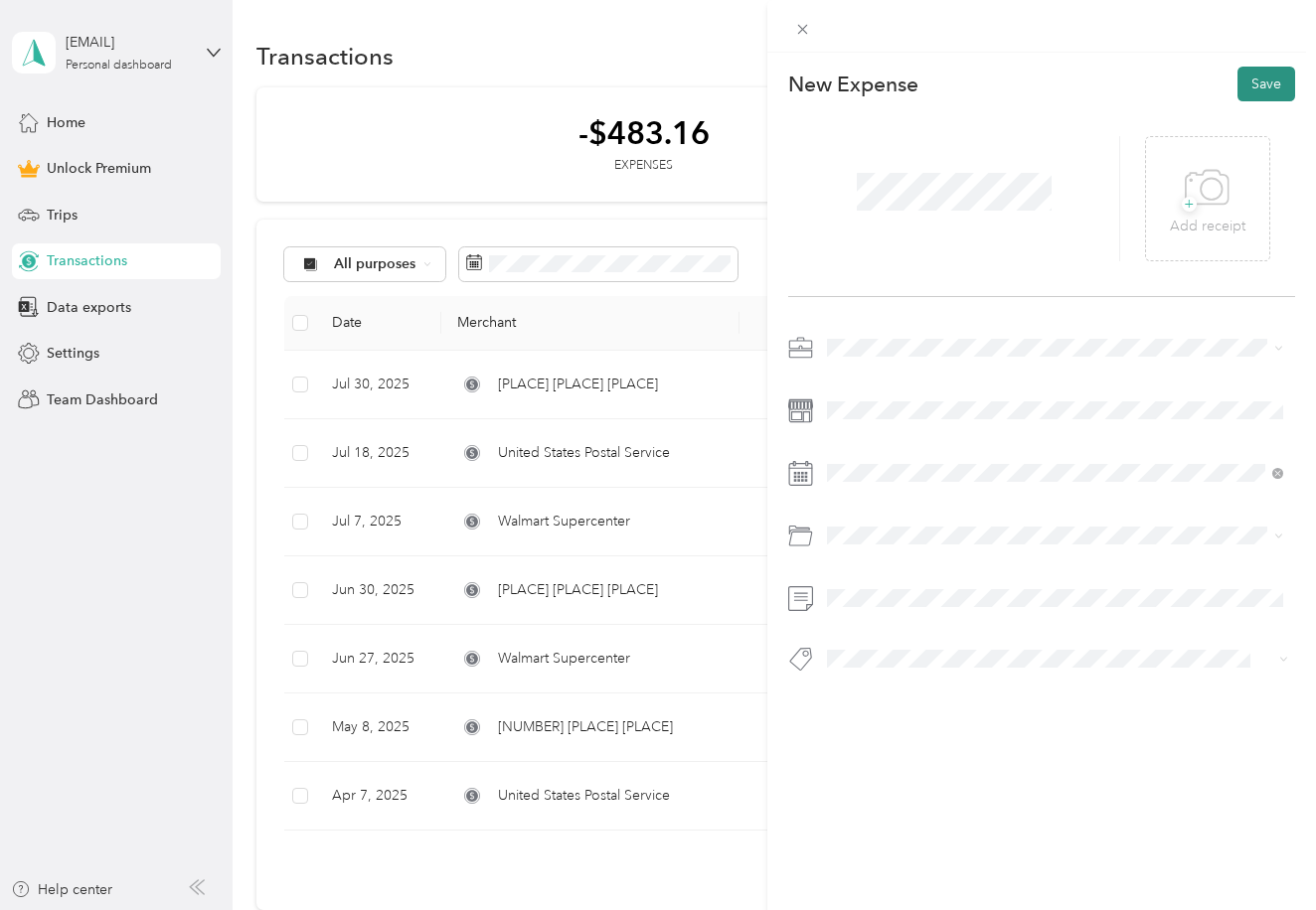 click on "Save" at bounding box center (1266, 83) 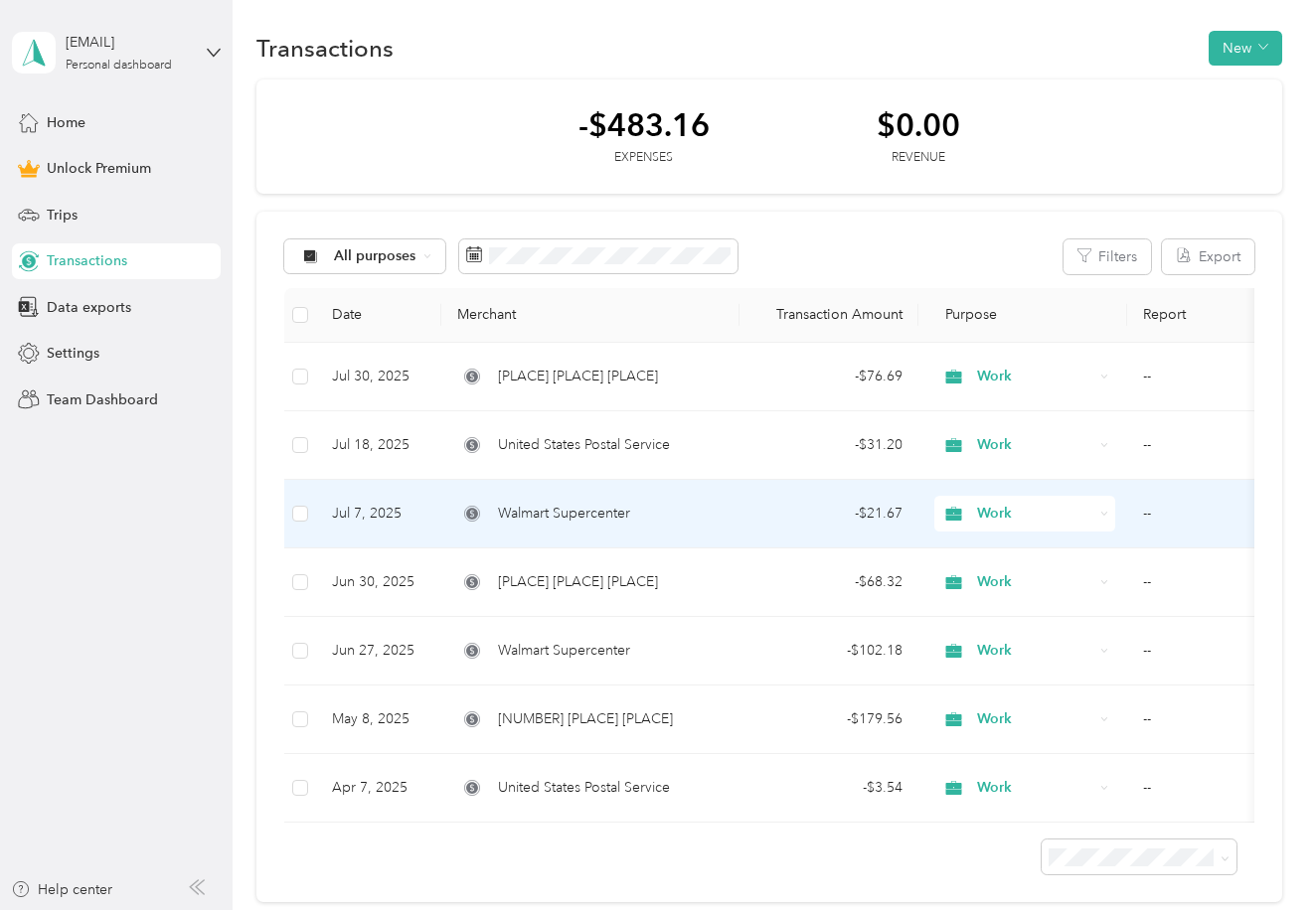 scroll, scrollTop: 0, scrollLeft: 0, axis: both 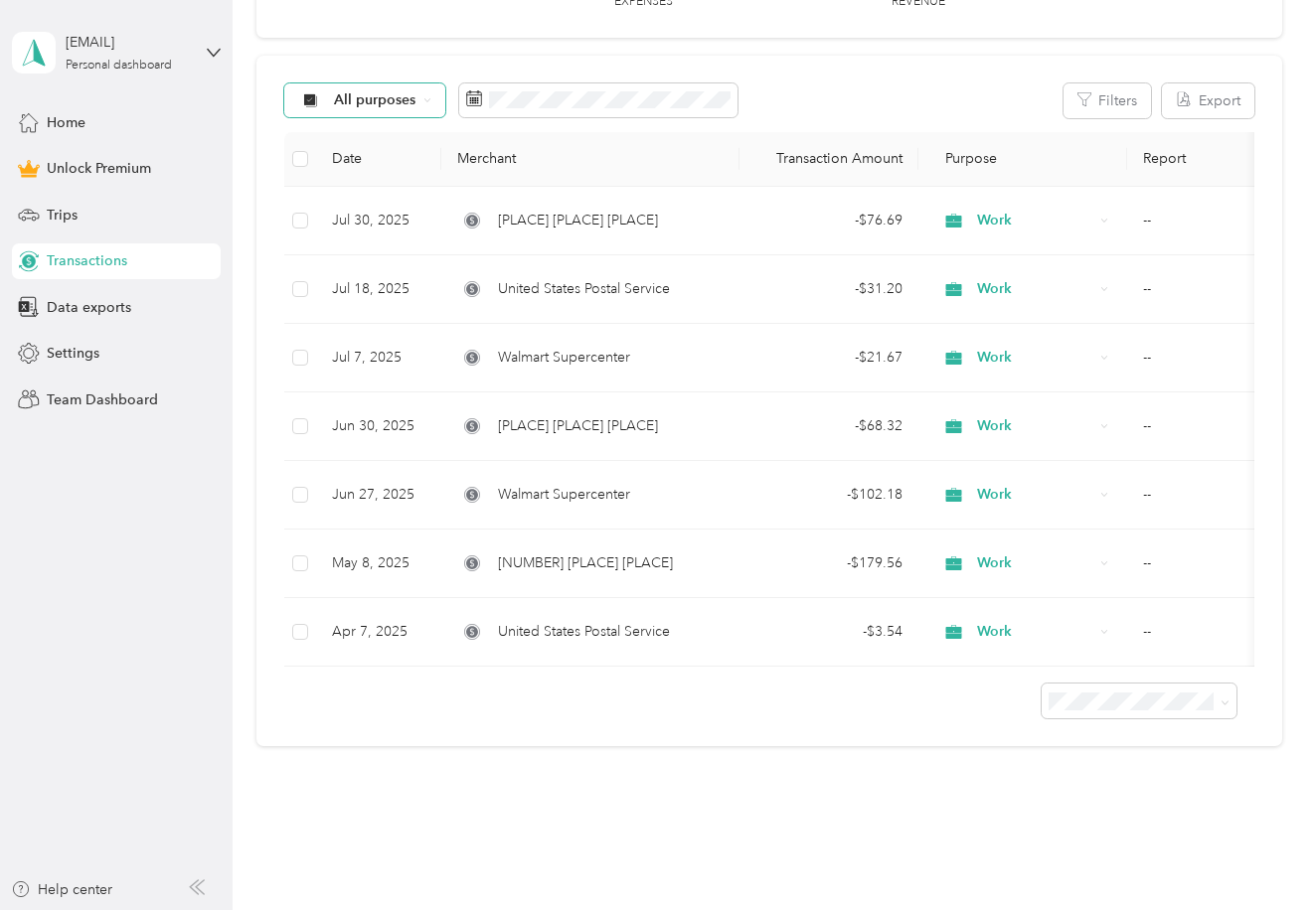 click 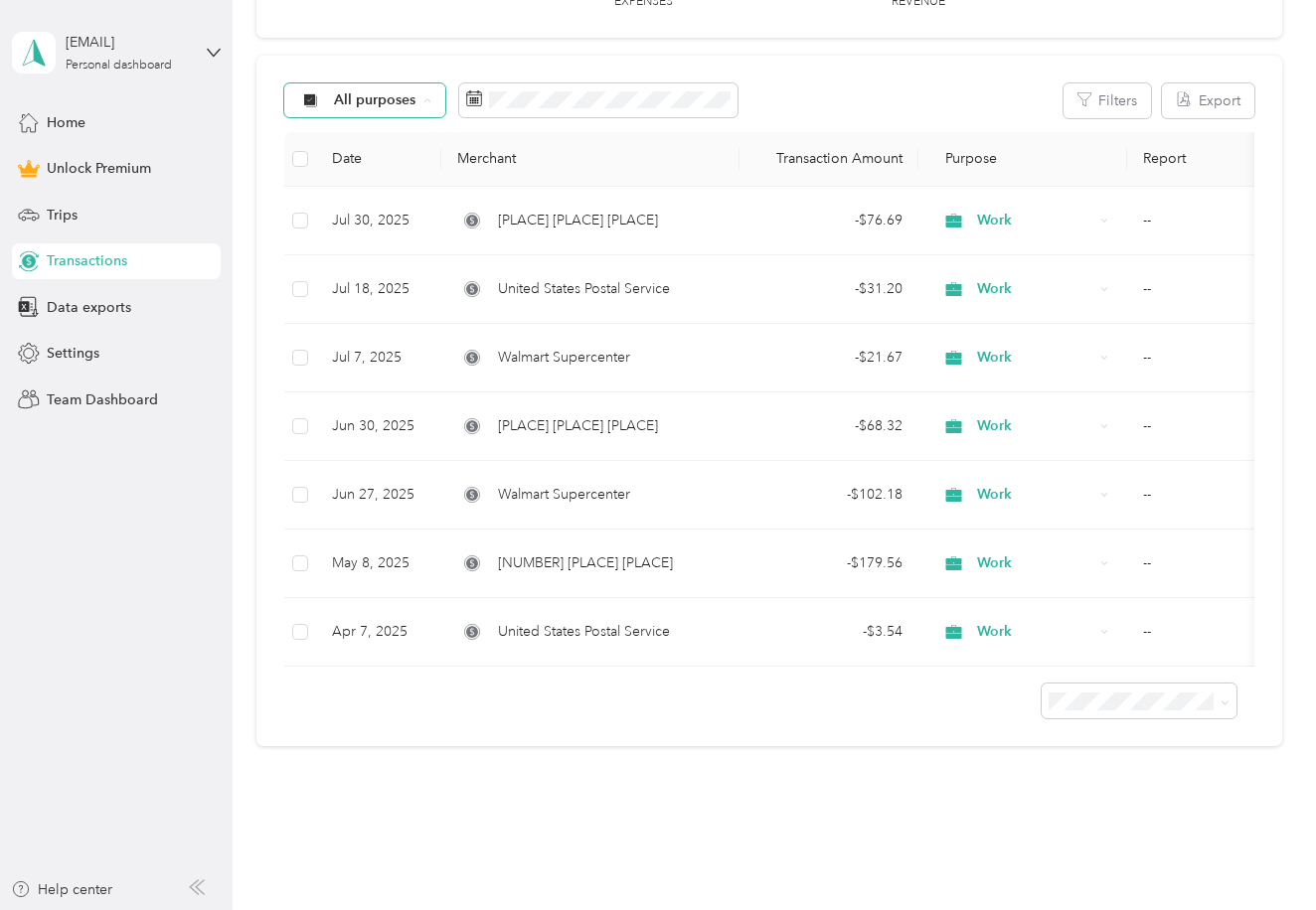 click on "Work" at bounding box center (382, 206) 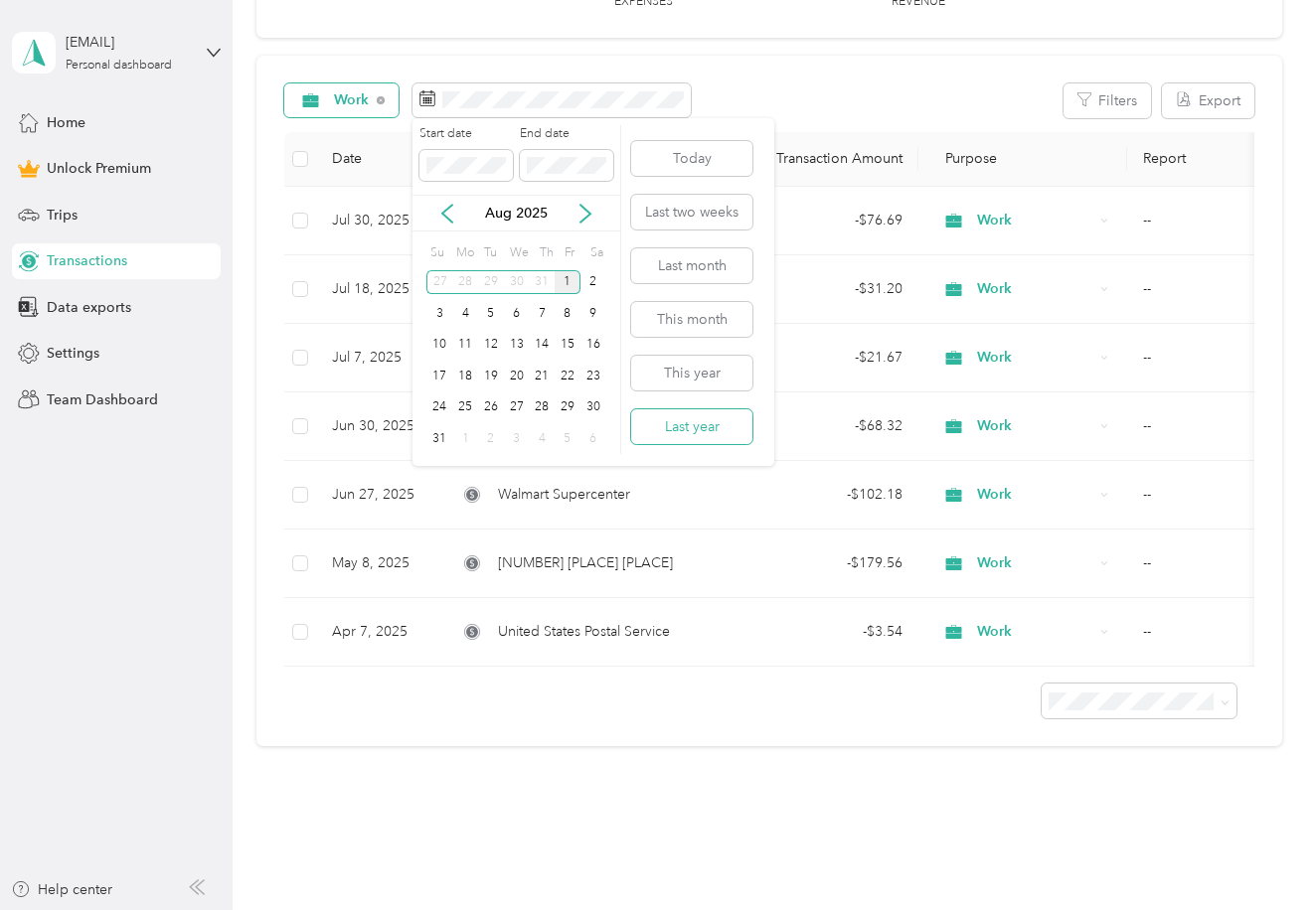 click on "Last year" at bounding box center (692, 426) 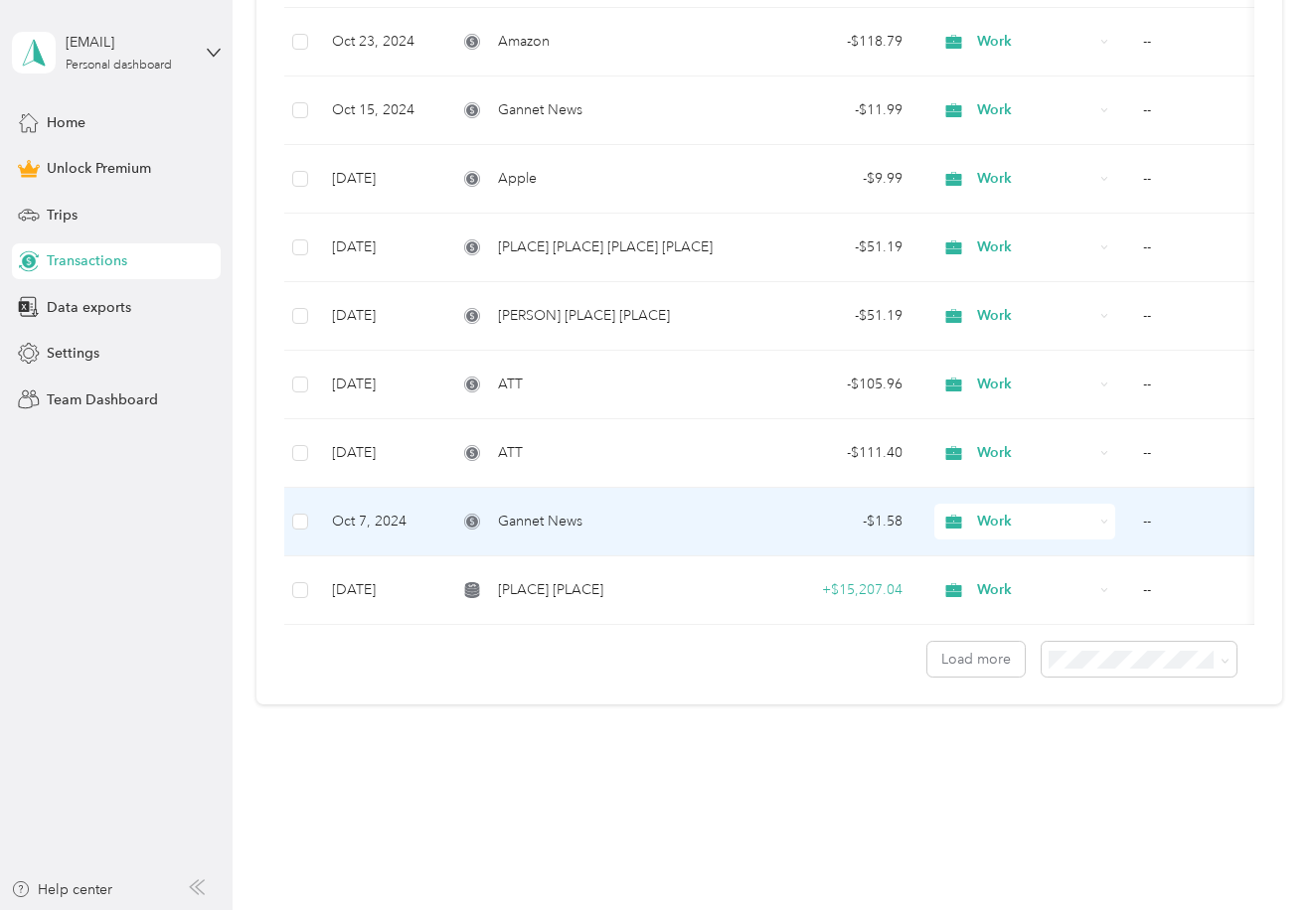 scroll, scrollTop: 1443, scrollLeft: 0, axis: vertical 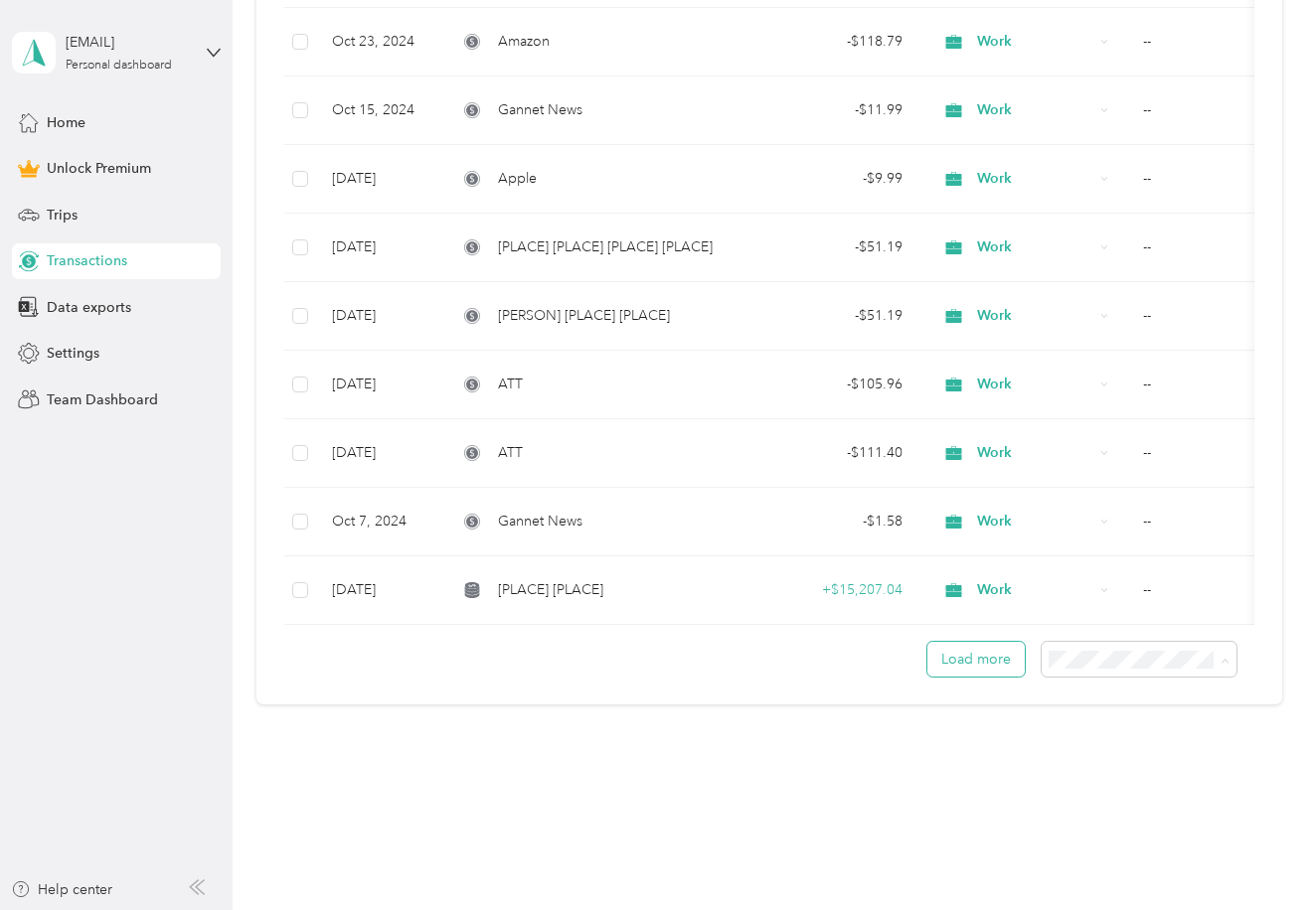 click on "Load more" at bounding box center (976, 659) 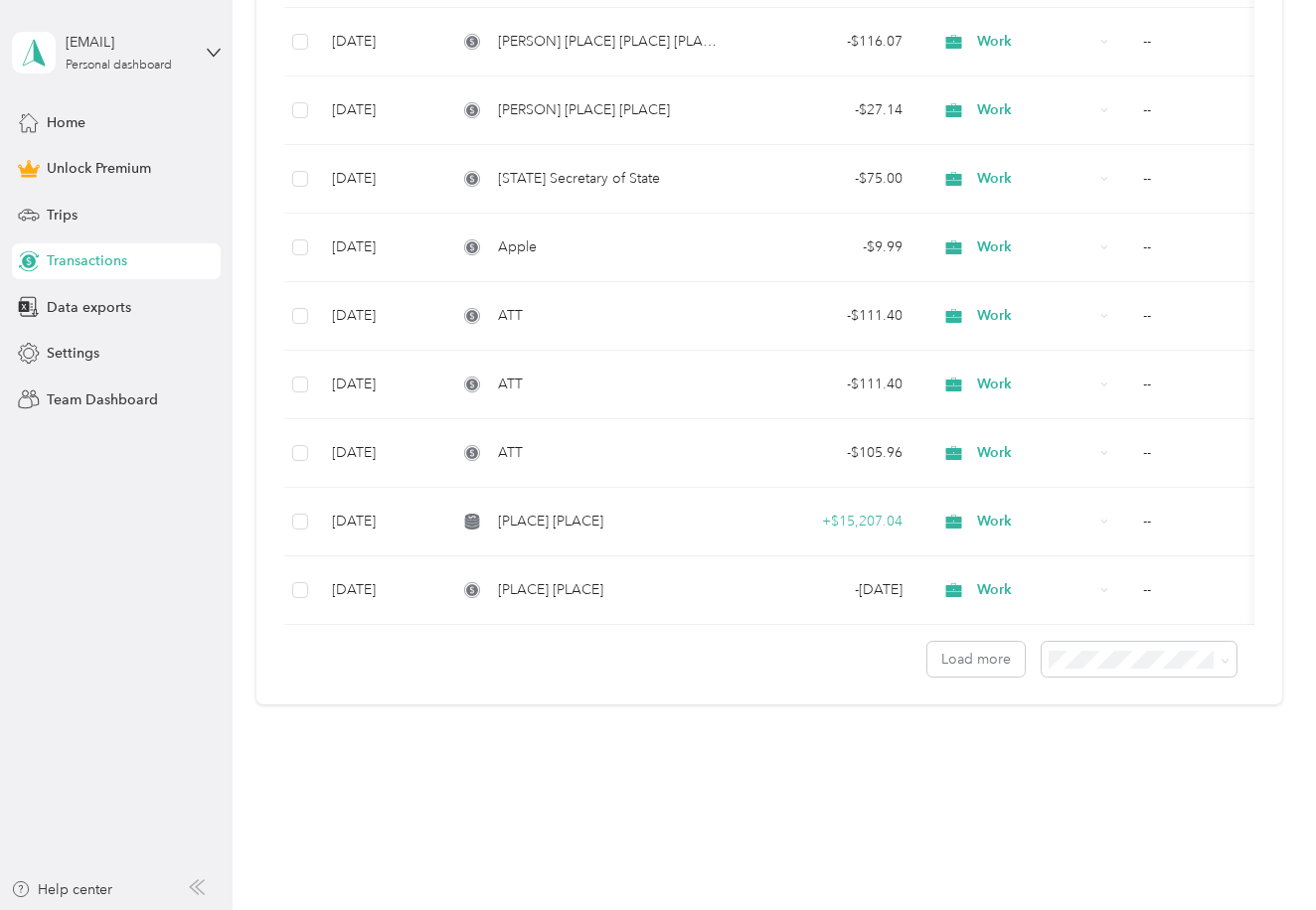 scroll, scrollTop: 3157, scrollLeft: 0, axis: vertical 